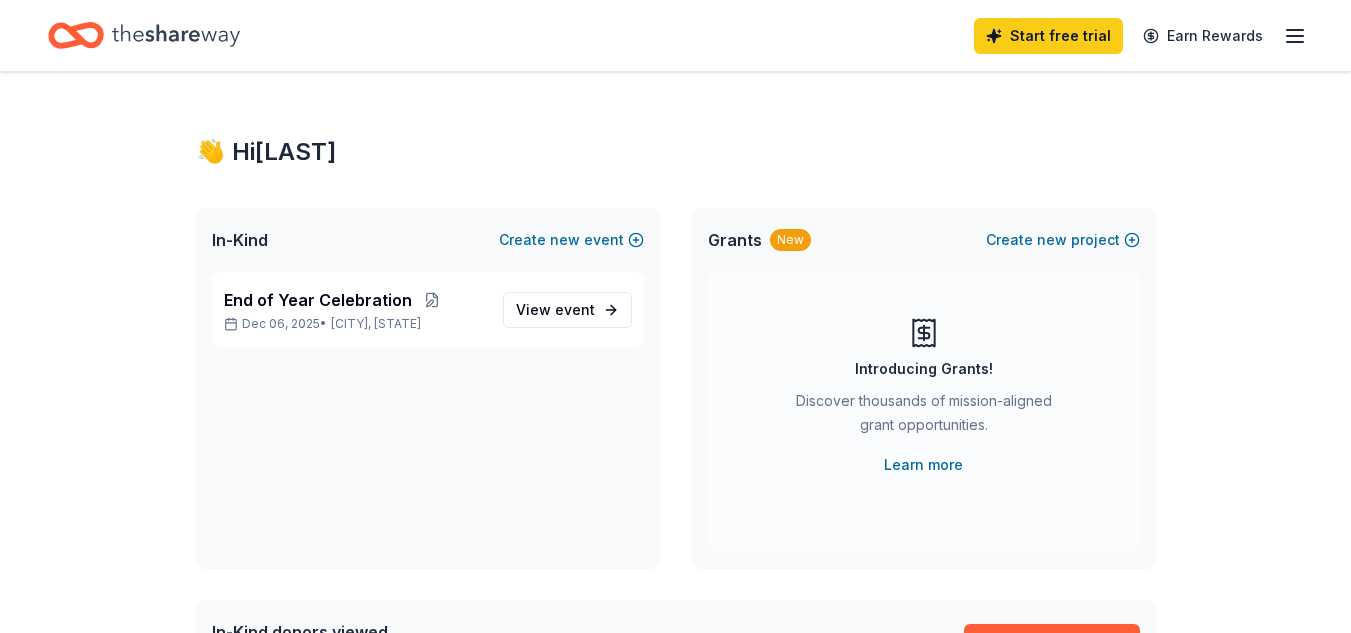 scroll, scrollTop: 0, scrollLeft: 0, axis: both 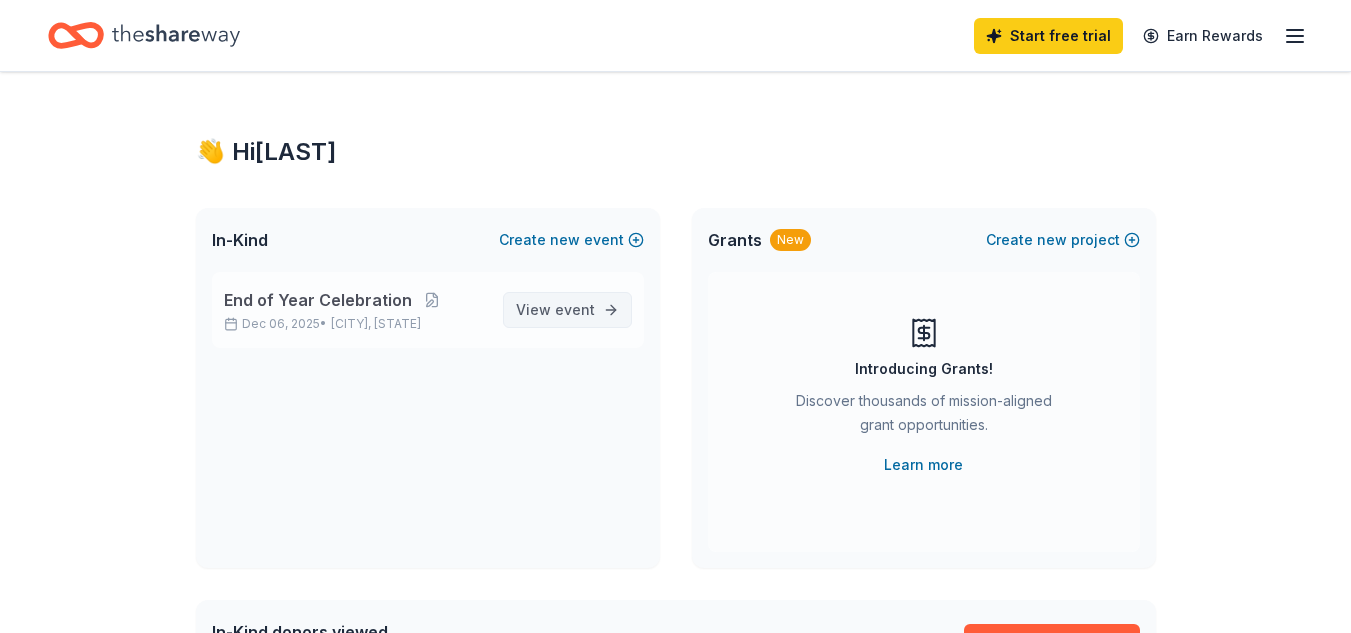 click on "event" at bounding box center [575, 309] 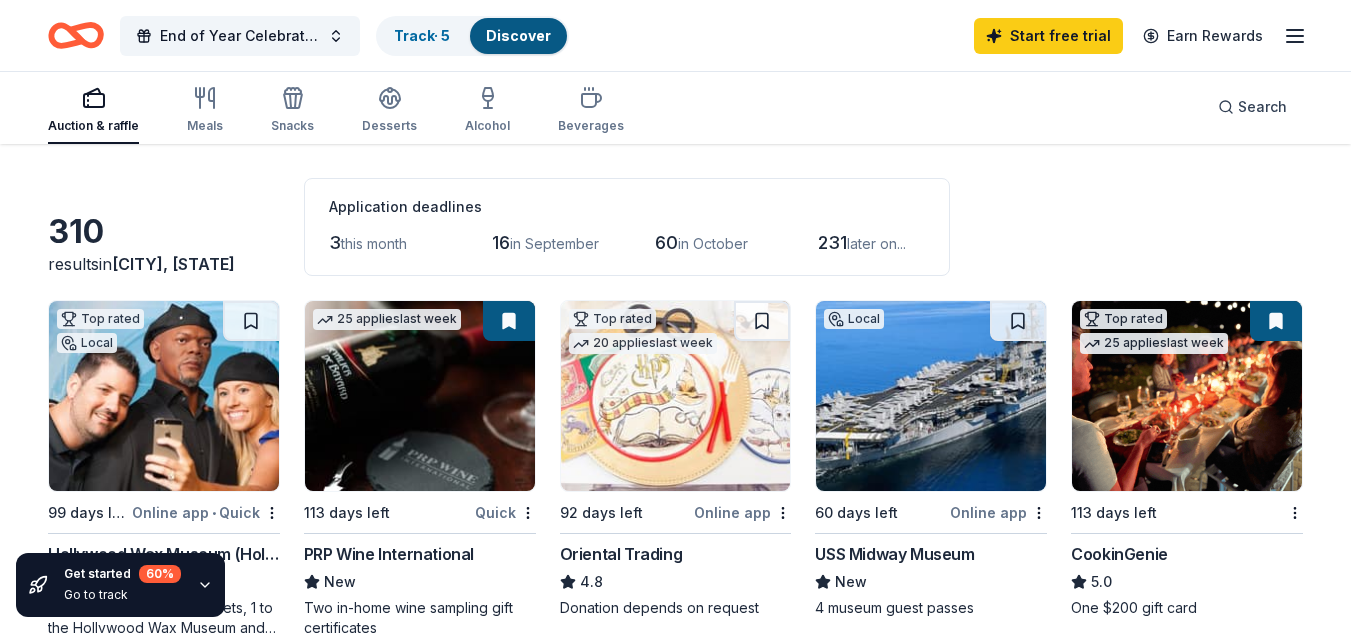 scroll, scrollTop: 73, scrollLeft: 0, axis: vertical 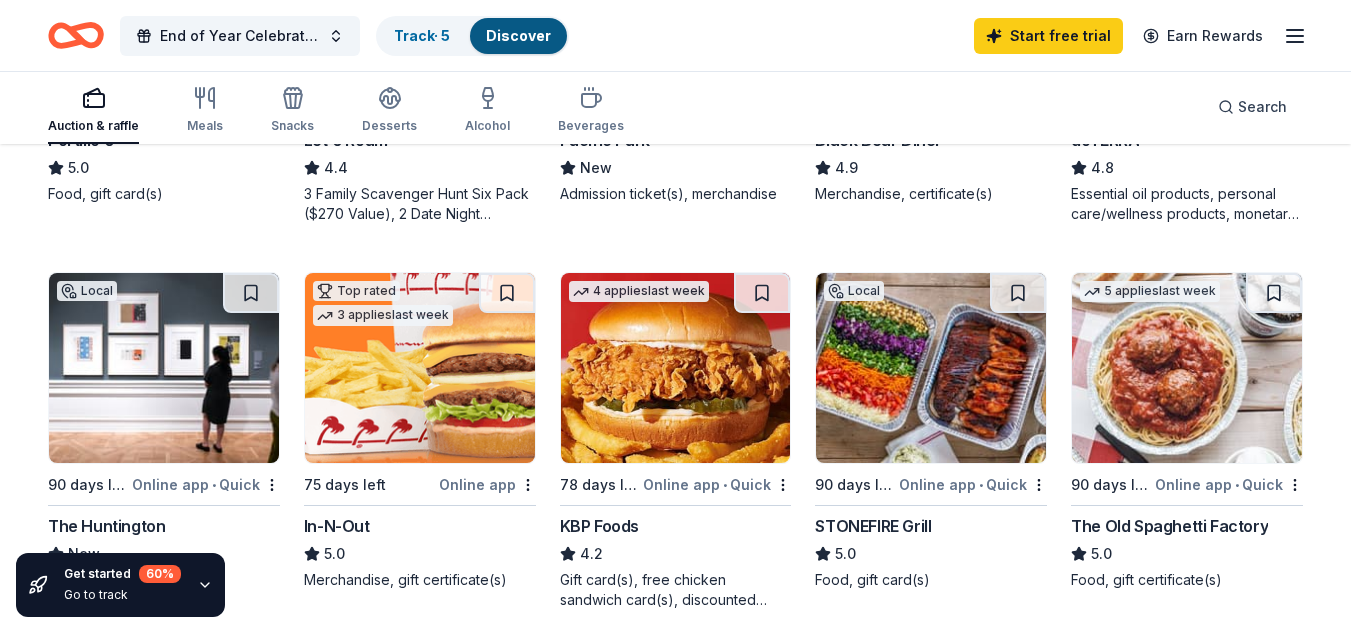 click at bounding box center [676, 368] 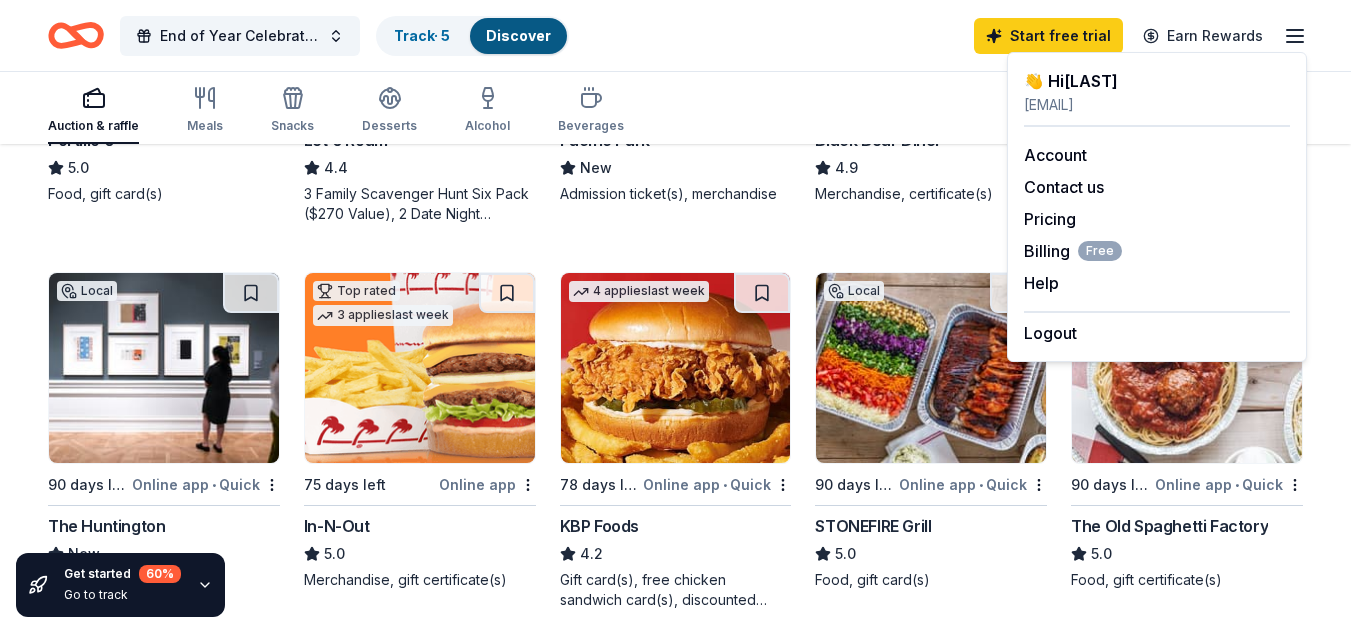 click on "Go to track" at bounding box center (122, 595) 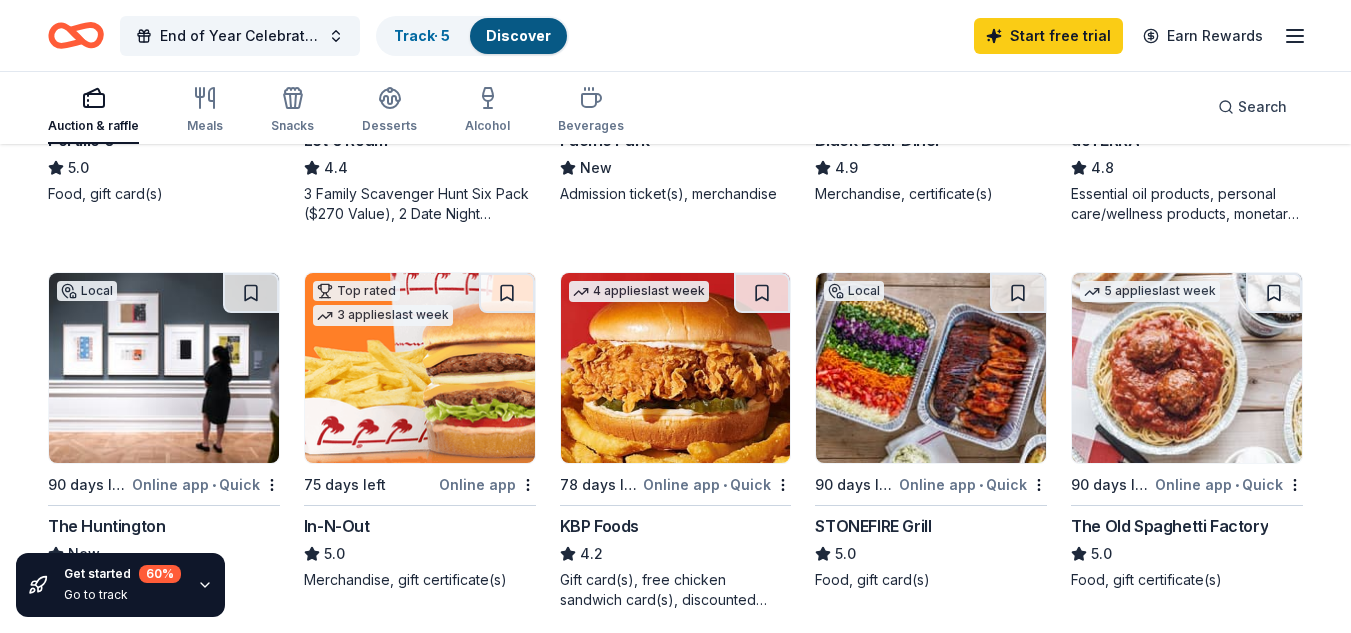 click 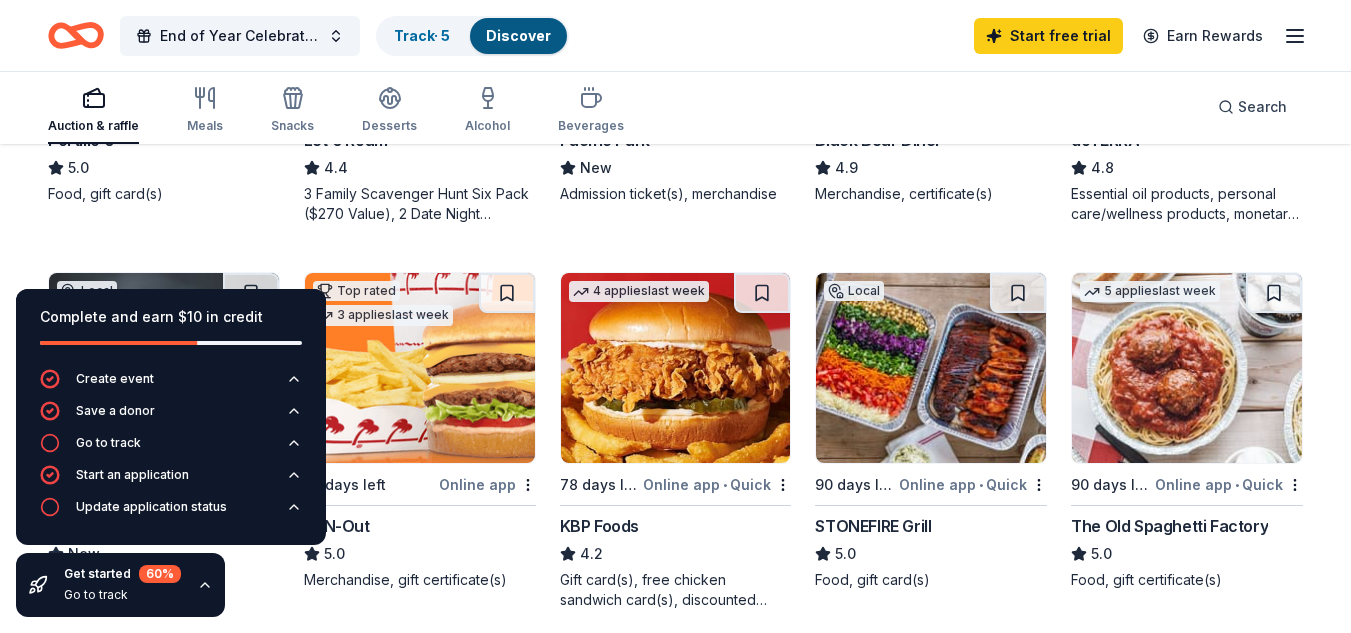 click 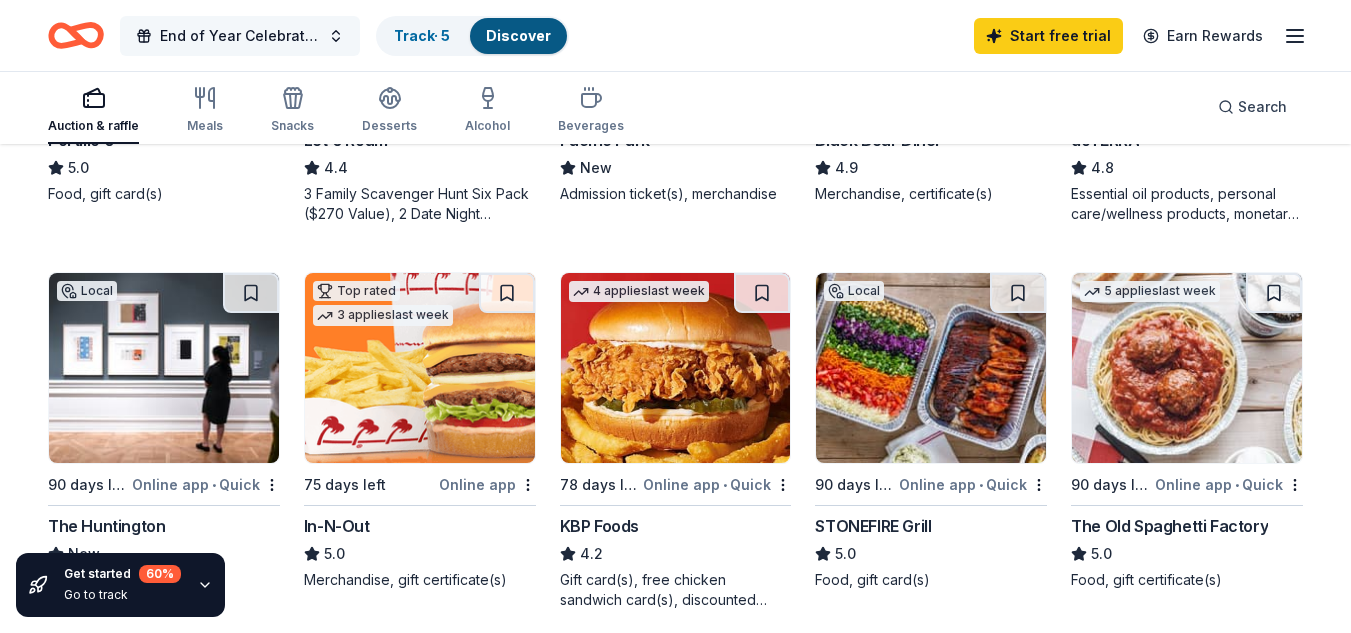 click on "End of Year Celebration" at bounding box center [240, 36] 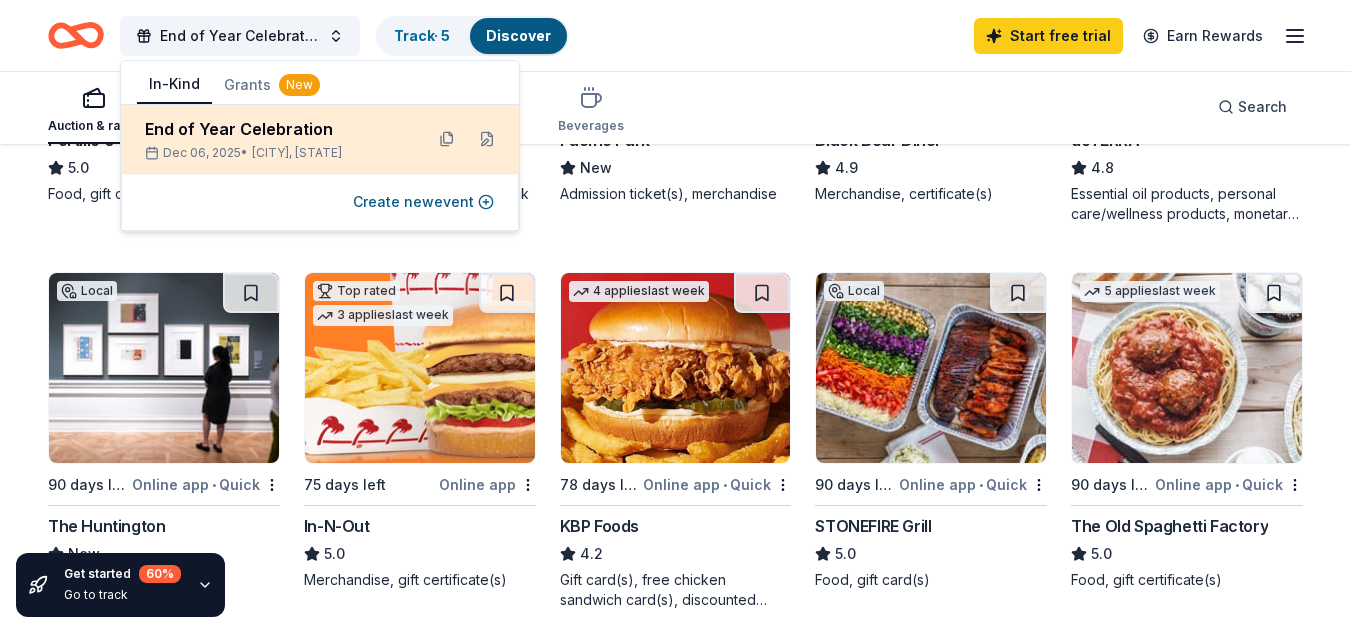 click on "End of Year Celebration" at bounding box center [276, 129] 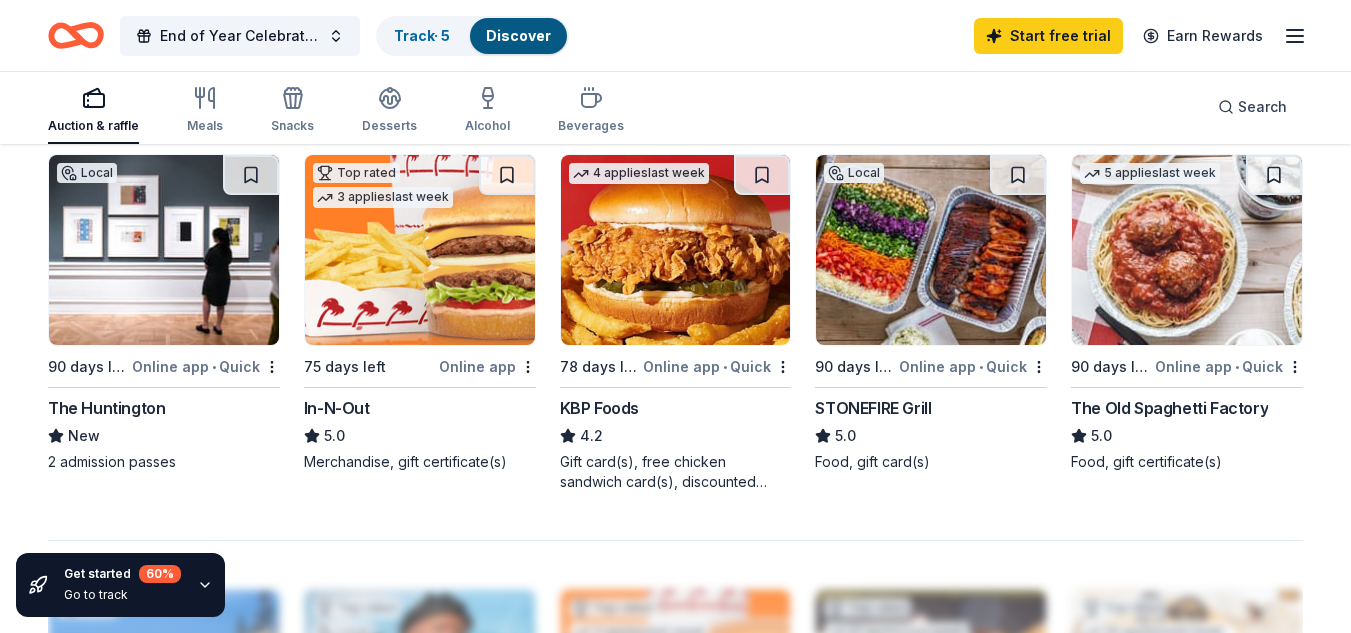 scroll, scrollTop: 1386, scrollLeft: 0, axis: vertical 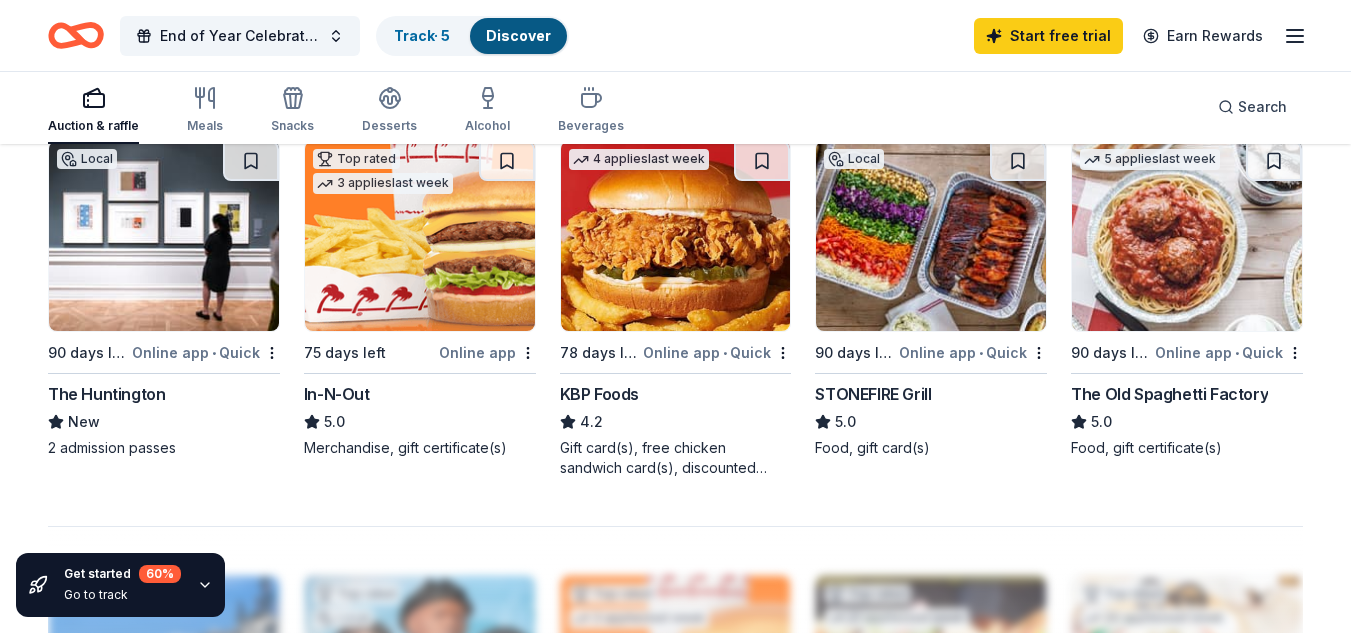 click at bounding box center [676, 236] 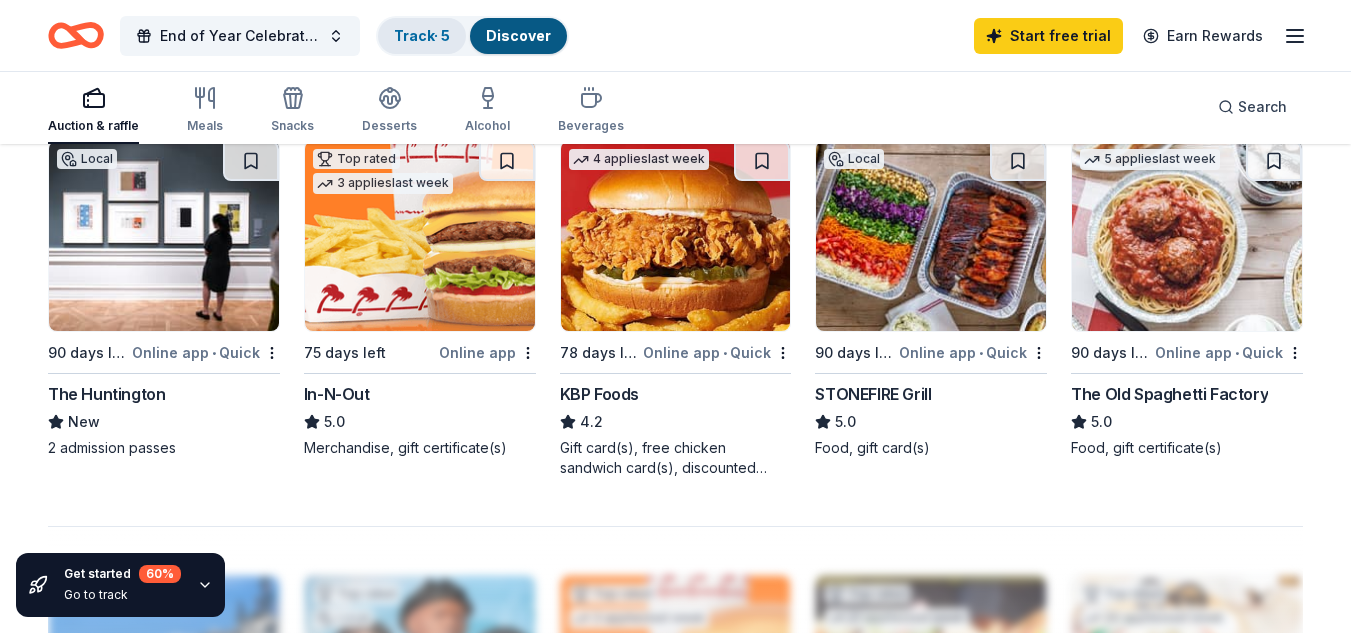 click on "Track  · 5" at bounding box center [422, 35] 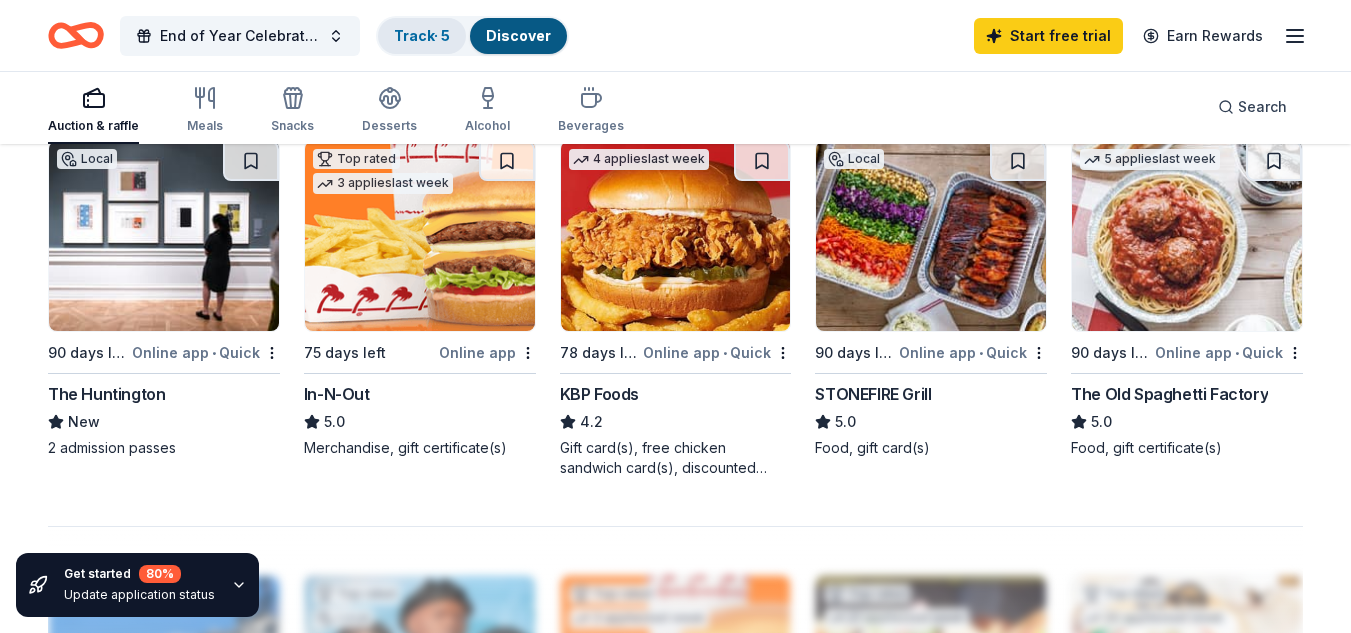 click on "Track  · 5" at bounding box center [422, 35] 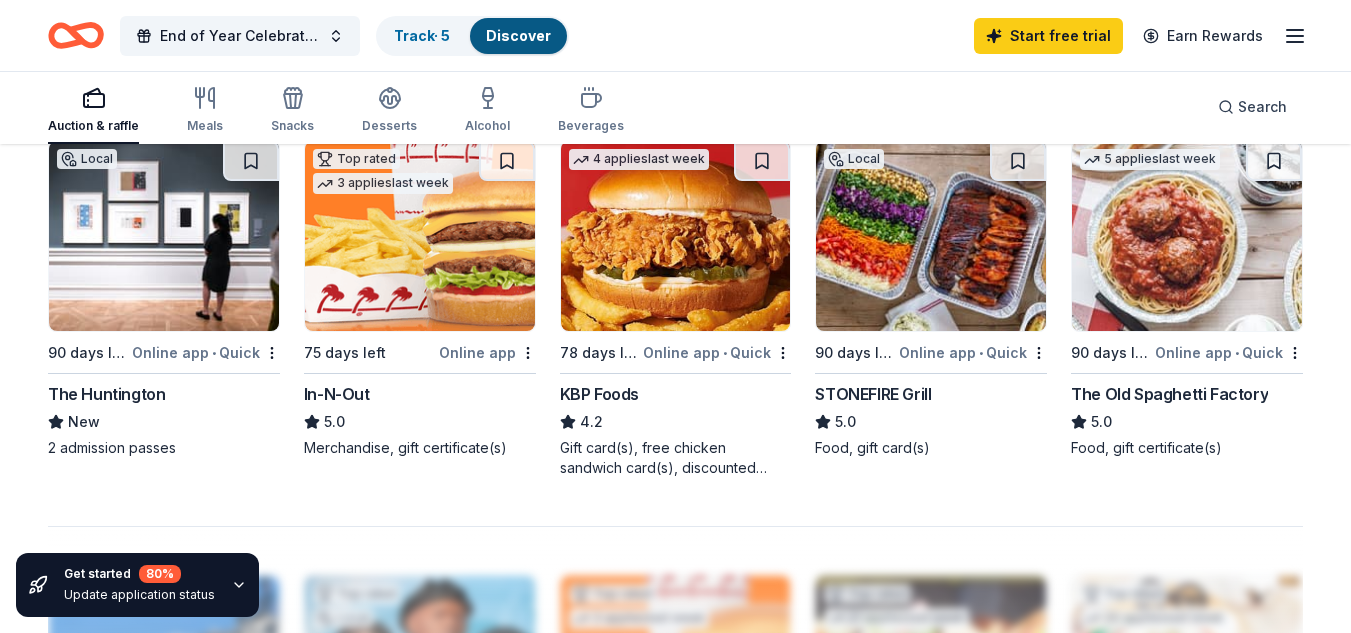 click on "Discover" at bounding box center (518, 35) 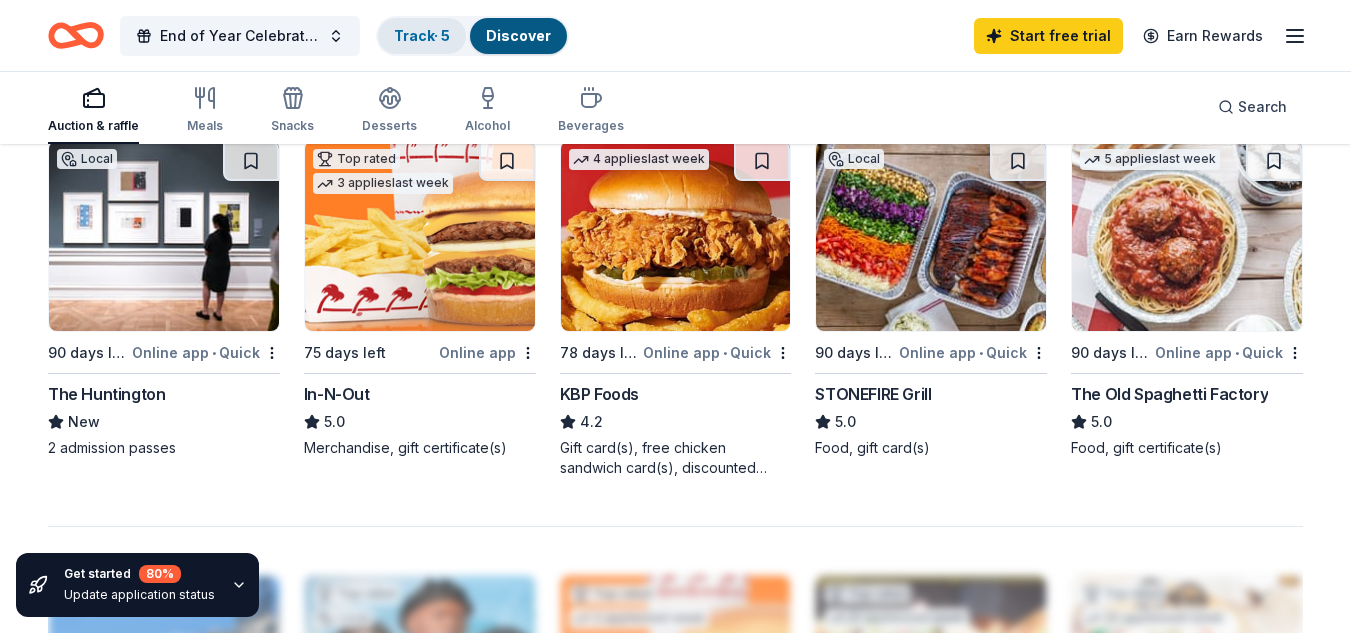 click on "Track  · 5" at bounding box center (422, 35) 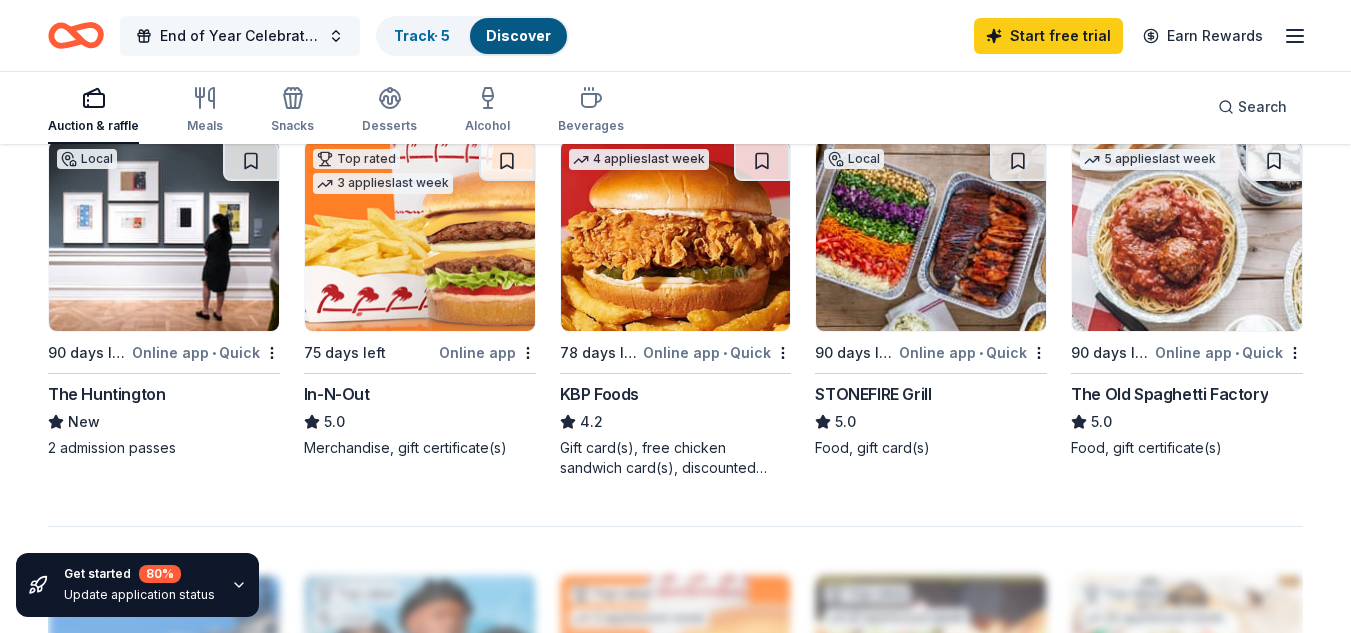 click on "End of Year Celebration" at bounding box center (240, 36) 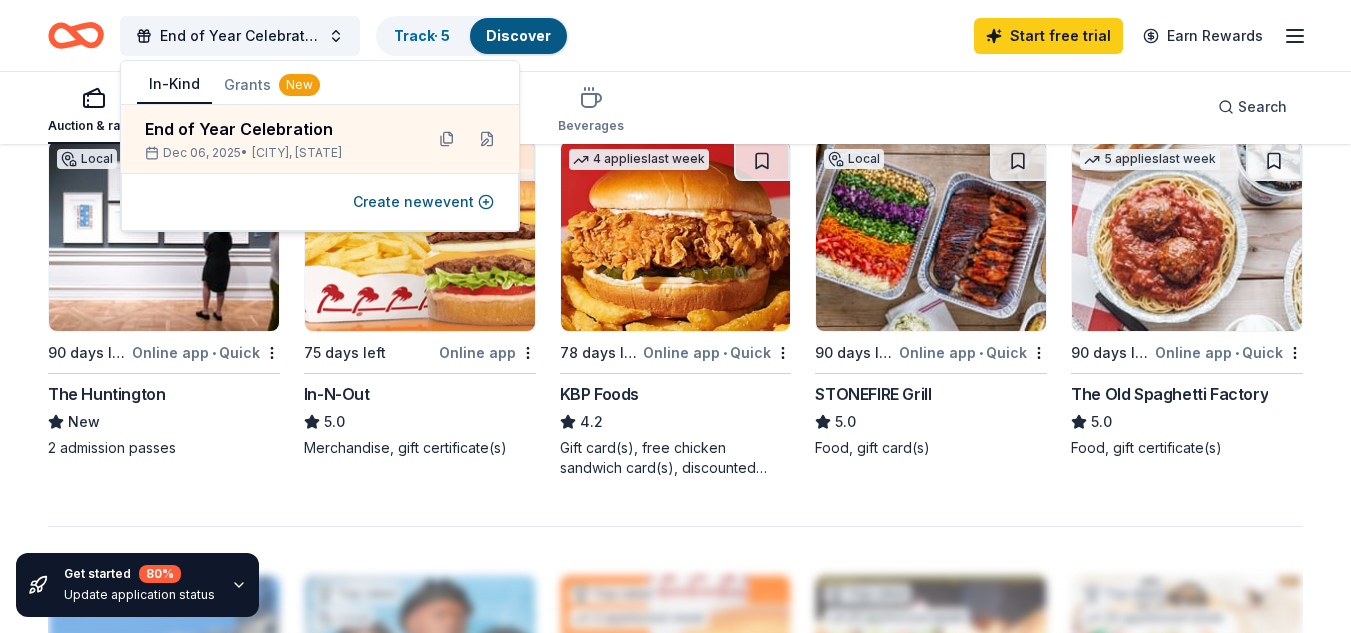 scroll, scrollTop: 1, scrollLeft: 0, axis: vertical 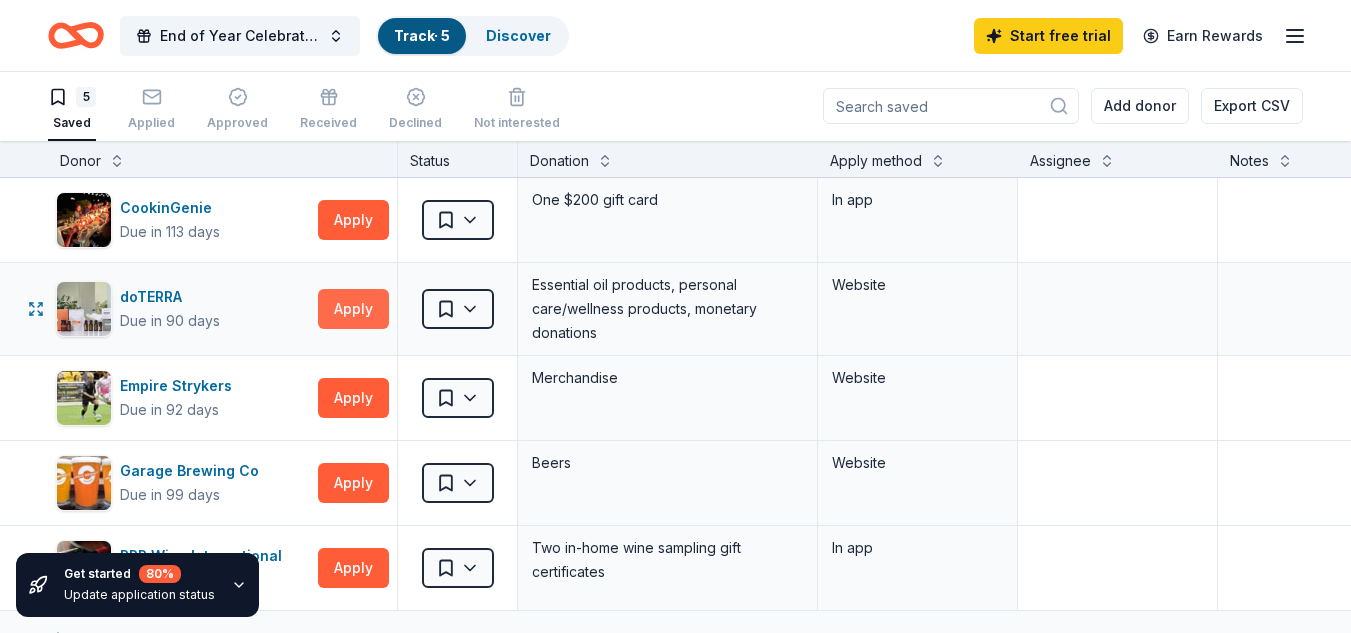 click on "Apply" at bounding box center (353, 309) 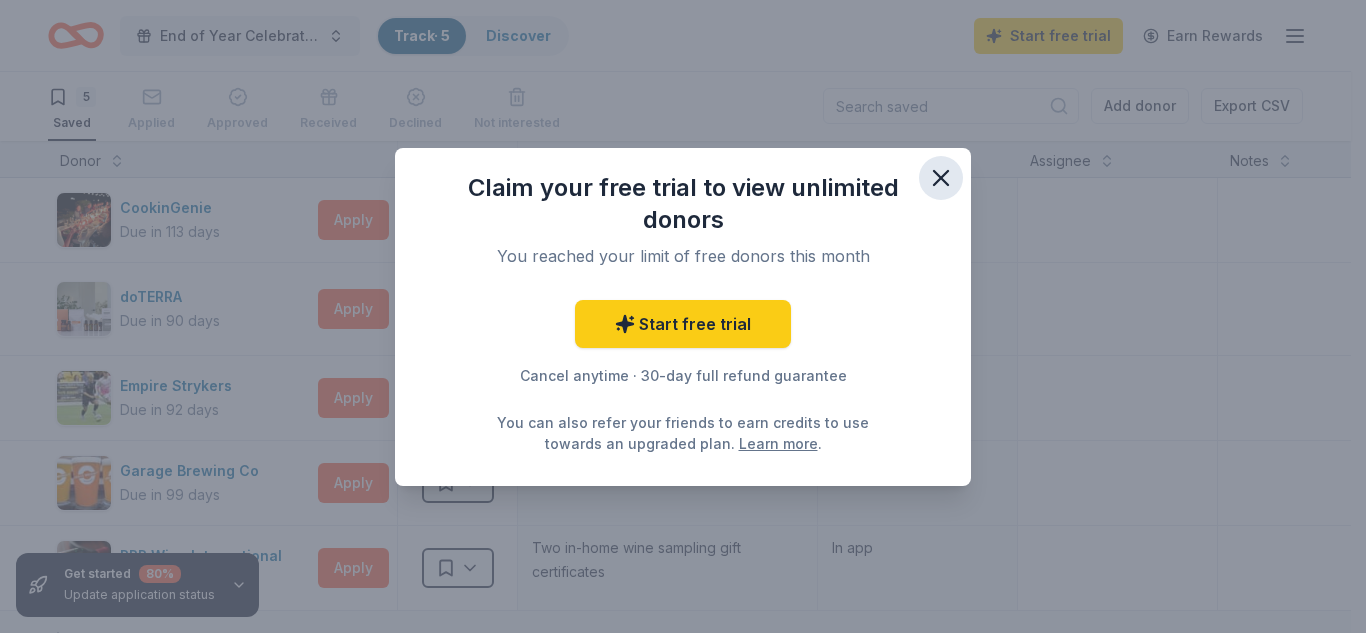 click 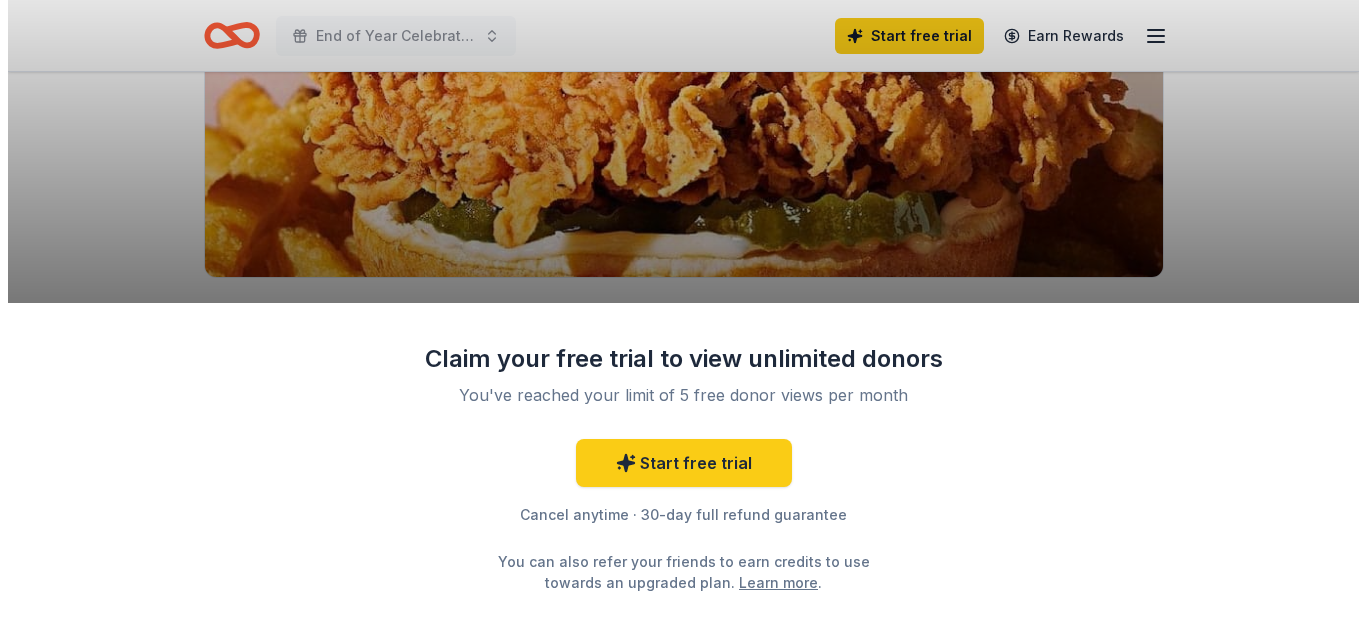 scroll, scrollTop: 393, scrollLeft: 0, axis: vertical 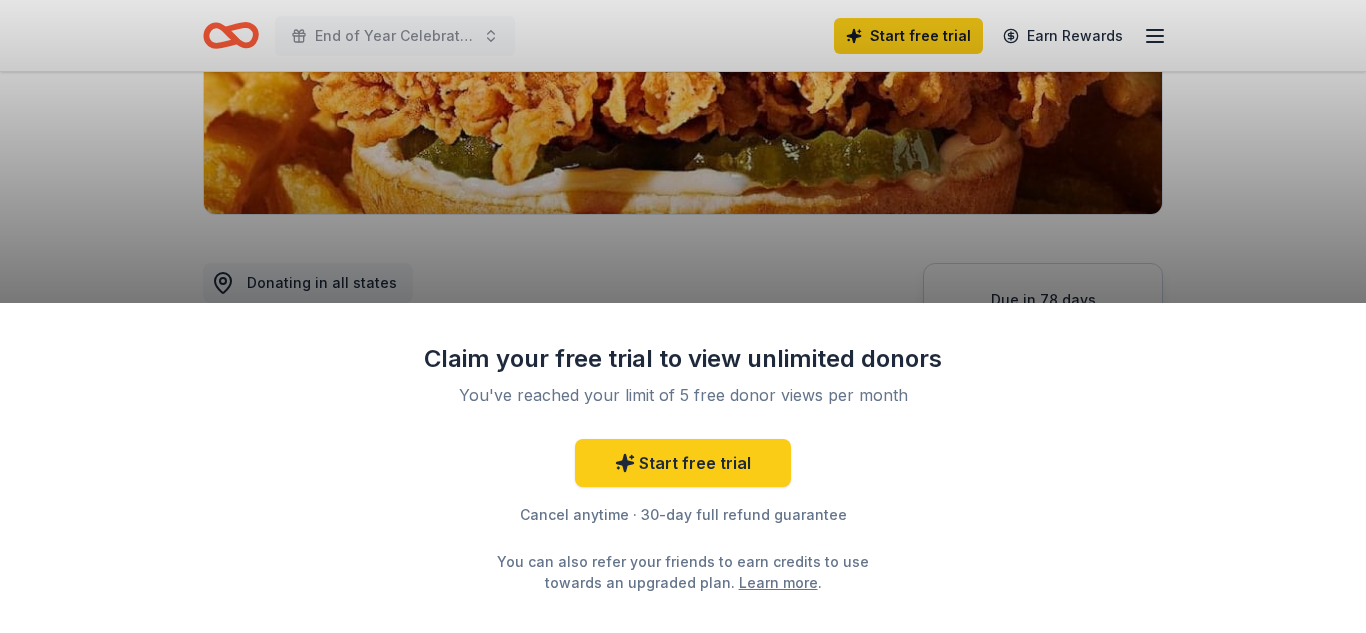 click on "End of Year Celebration Start free  trial Earn Rewards Due in 78 days Share KBP Foods 4.2 • 5  reviews 4   applies  last week approval rate Share Donating in all [STATE] KBP Foods is the parent company that owns the restaurant chains Kentucky Fried Chicken, Taco Bell, and Long John Silver's. What they donate Gift card(s), free chicken sandwich card(s), discounted catering Meals Auction & raffle Donation can be shipped to you Donation is small & easy to send to guests Who they donate to  Preferred Prioritizes organizations that aim to solve hunger in local communities Poverty & Hunger 501(c)(3) preferred approval rate 20 % approved 30 % declined 50 % no response Start free Pro trial to view approval rates and average donation values Due in 78 days Apply Save ⚡️ Quick application Usually responds in  around a week Updated  about 2 months  ago Report a mistake 4.2 • 5  reviews River City Cruizers Corp [DATE] • Approved Catholic Academy of Niagara Falls [DATE] • Approved [DATE] • •" at bounding box center (683, -77) 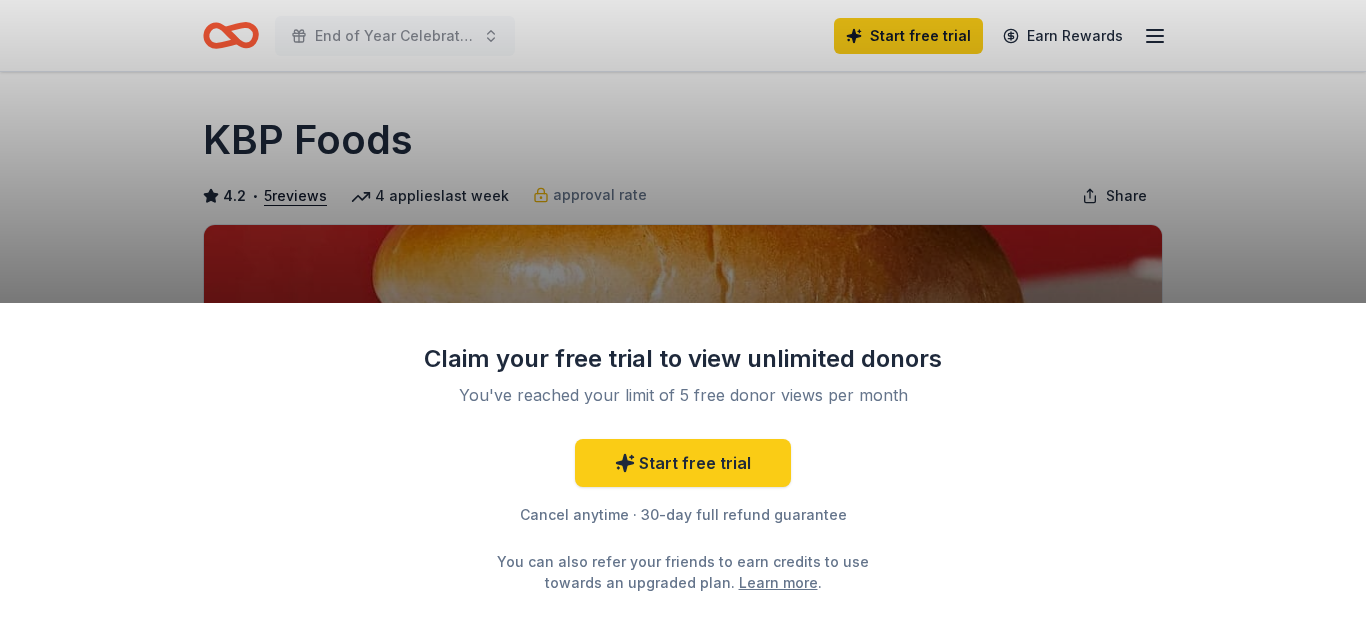 scroll, scrollTop: 578, scrollLeft: 0, axis: vertical 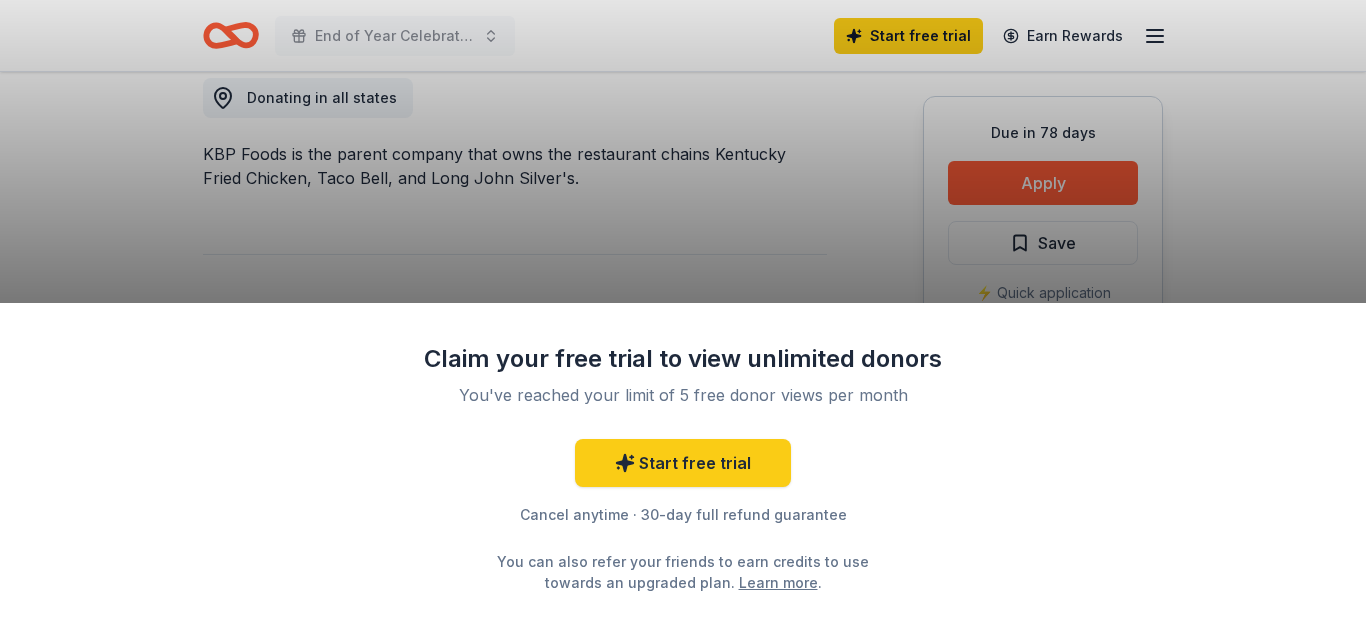click on "Claim your free trial to view unlimited donors You've reached your limit of 5 free donor views per month Start free  trial Cancel anytime · 30-day full refund guarantee You can also refer your friends to earn credits to use towards an upgraded plan.   Learn more ." at bounding box center (683, 316) 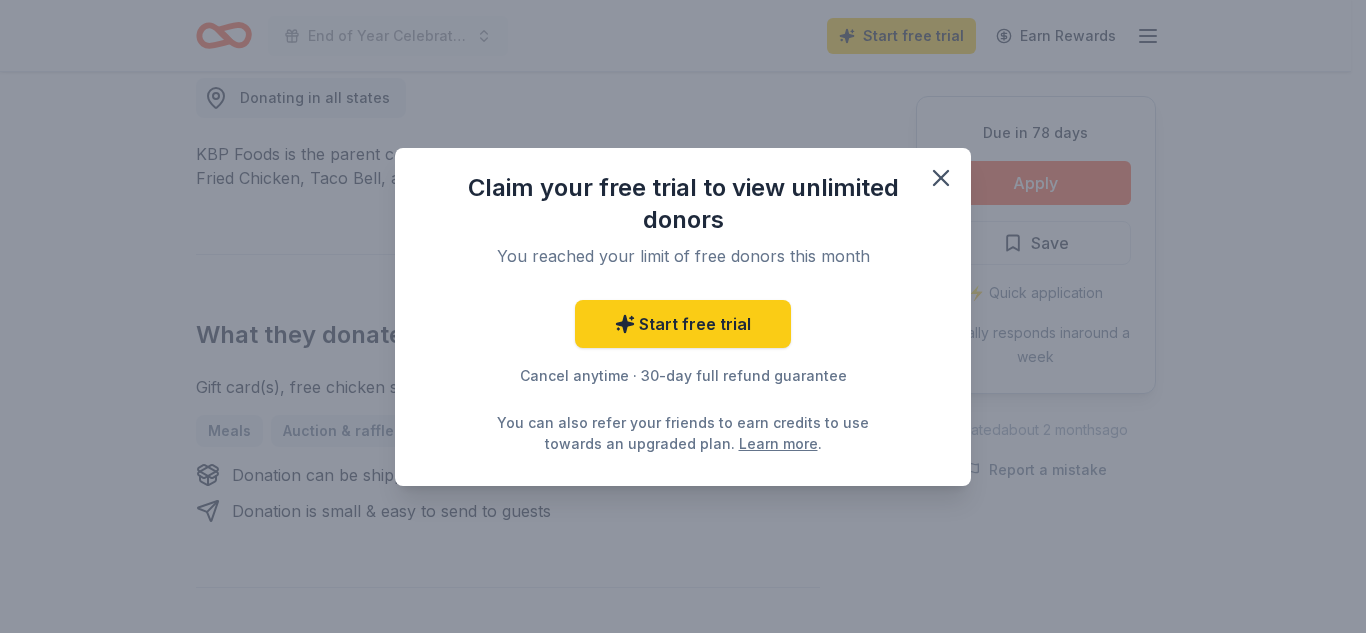 scroll, scrollTop: 0, scrollLeft: 0, axis: both 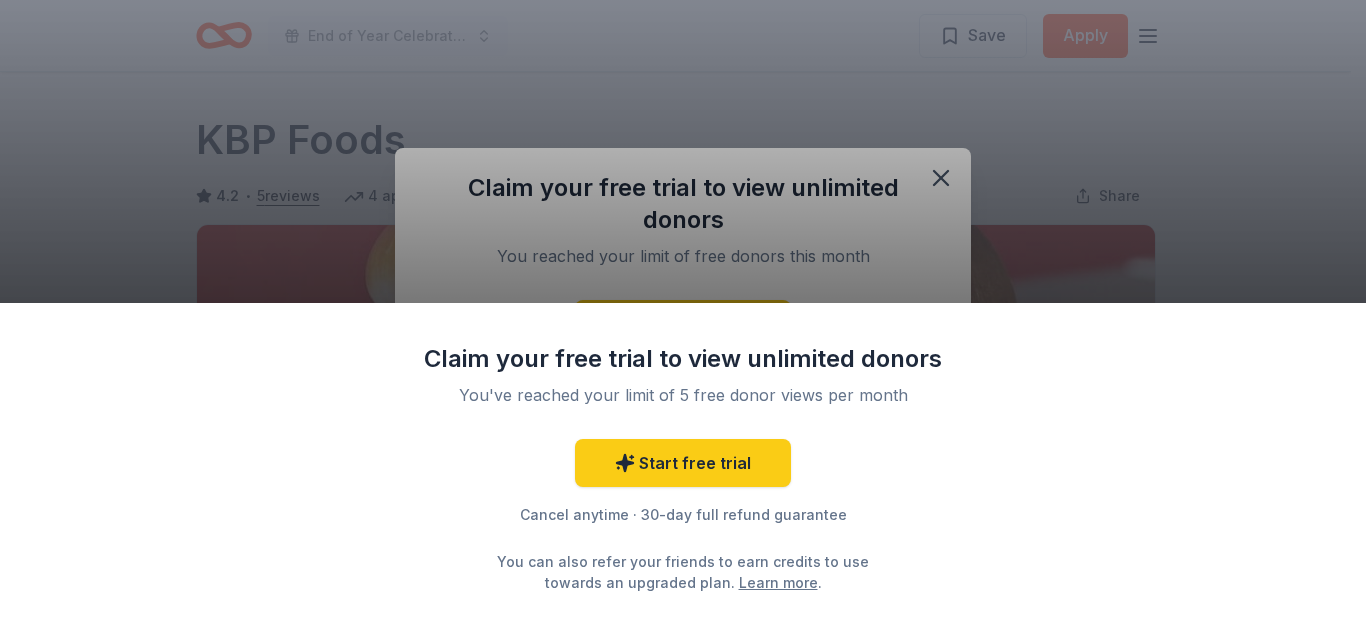 click on "Claim your free trial to view unlimited donors You've reached your limit of 5 free donor views per month Start free  trial Cancel anytime · 30-day full refund guarantee You can also refer your friends to earn credits to use towards an upgraded plan.   Learn more ." at bounding box center [683, 316] 